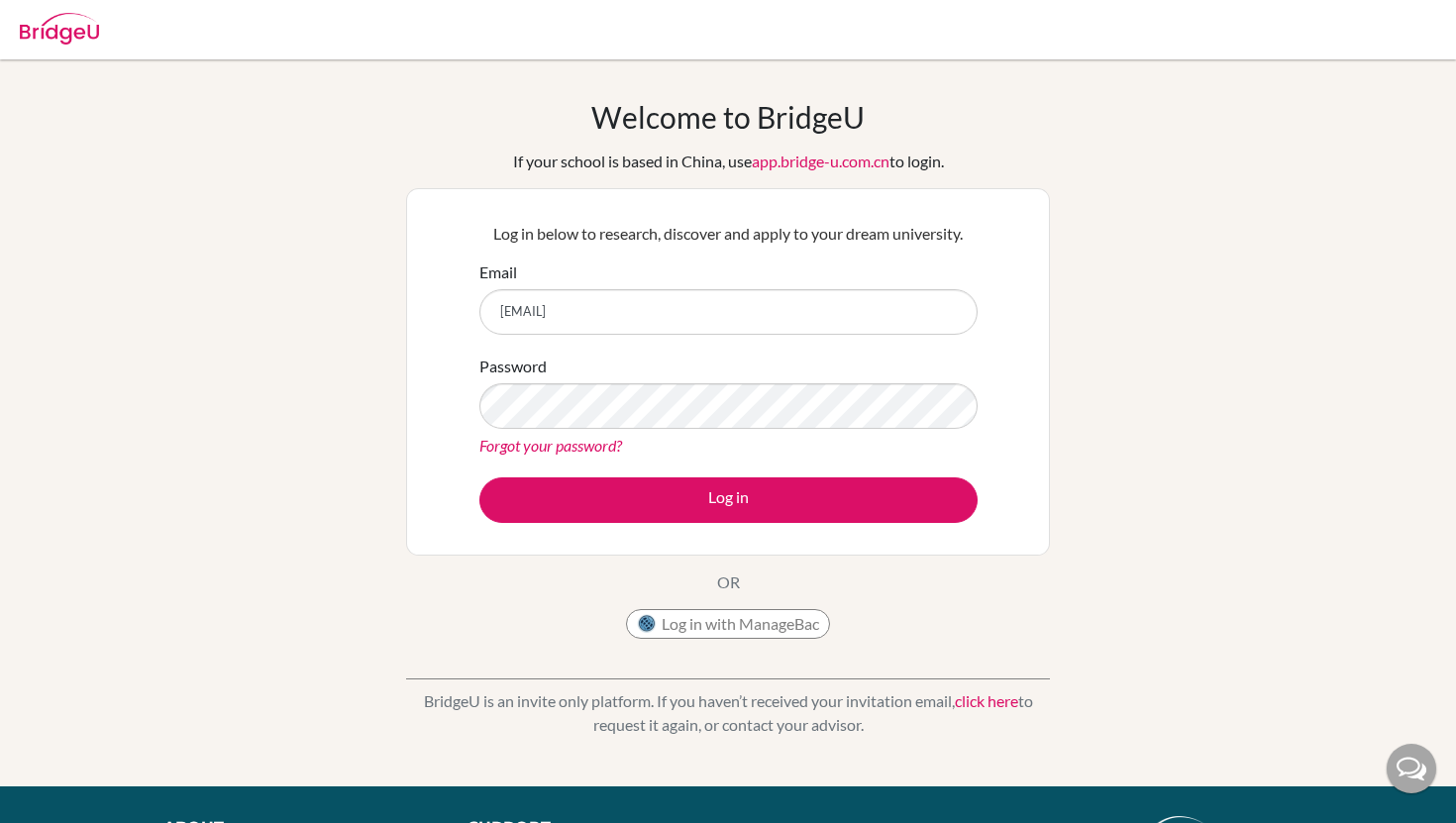 scroll, scrollTop: 0, scrollLeft: 0, axis: both 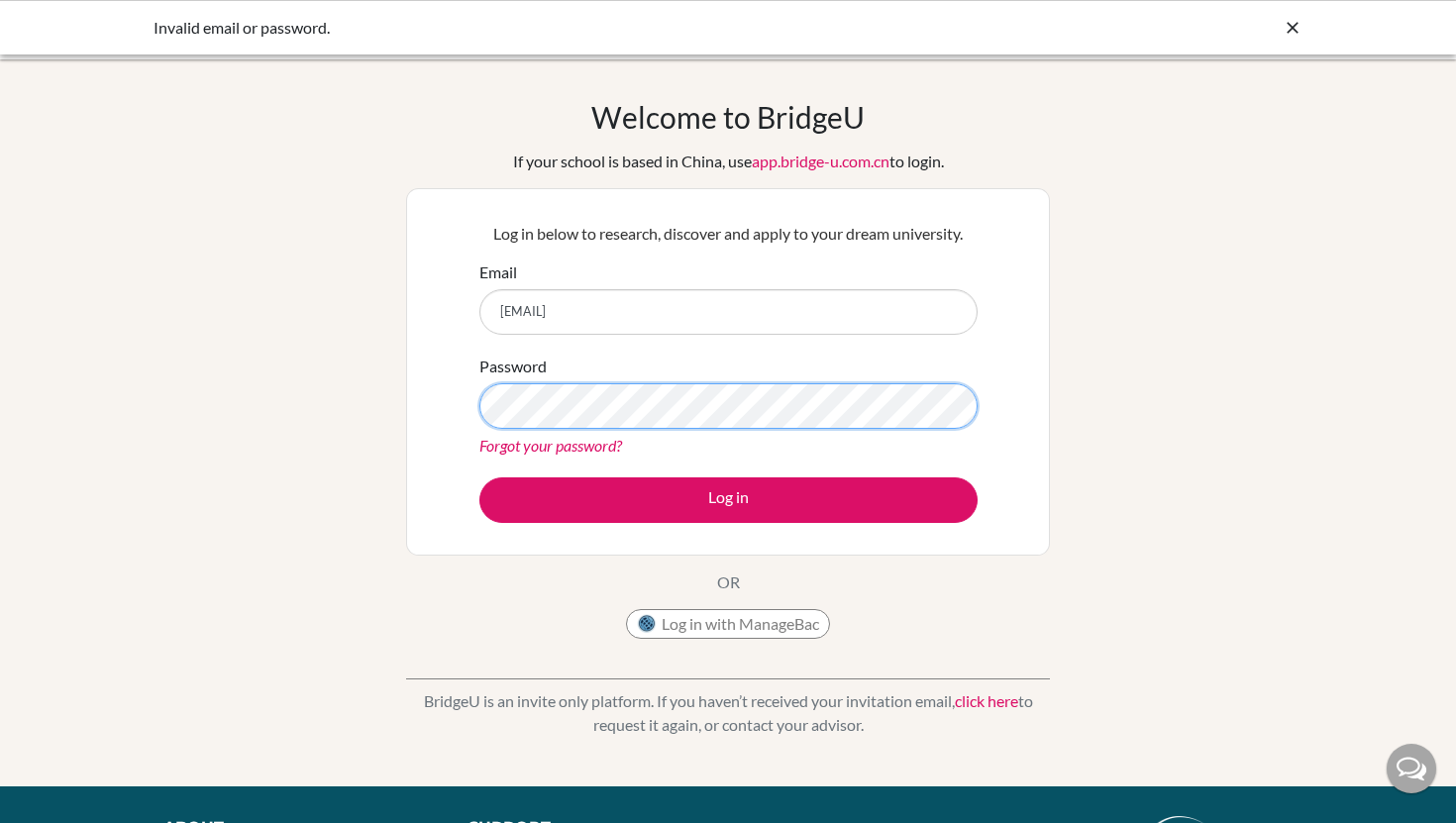 click on "Log in" at bounding box center (728, 500) 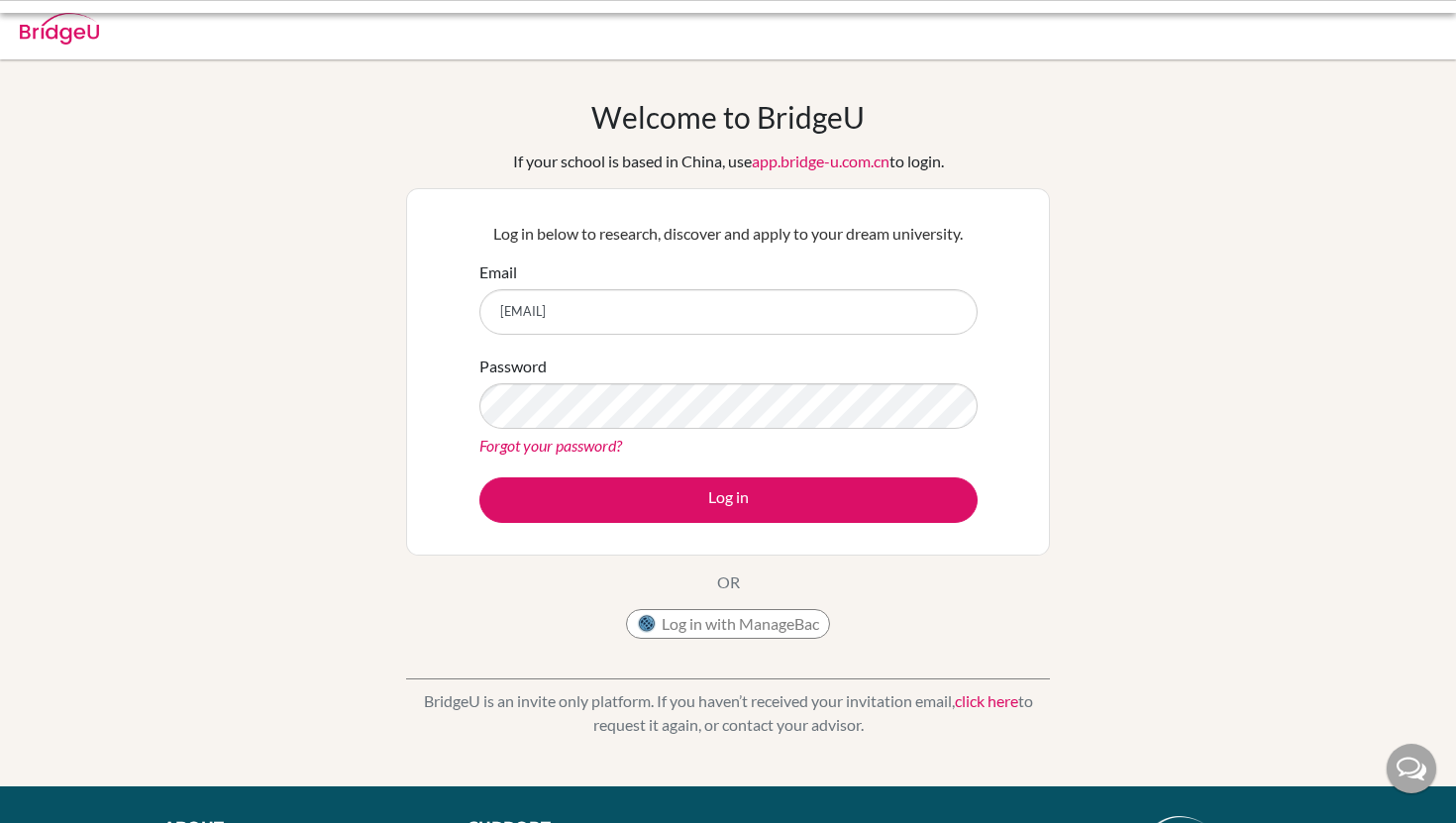 scroll, scrollTop: 0, scrollLeft: 0, axis: both 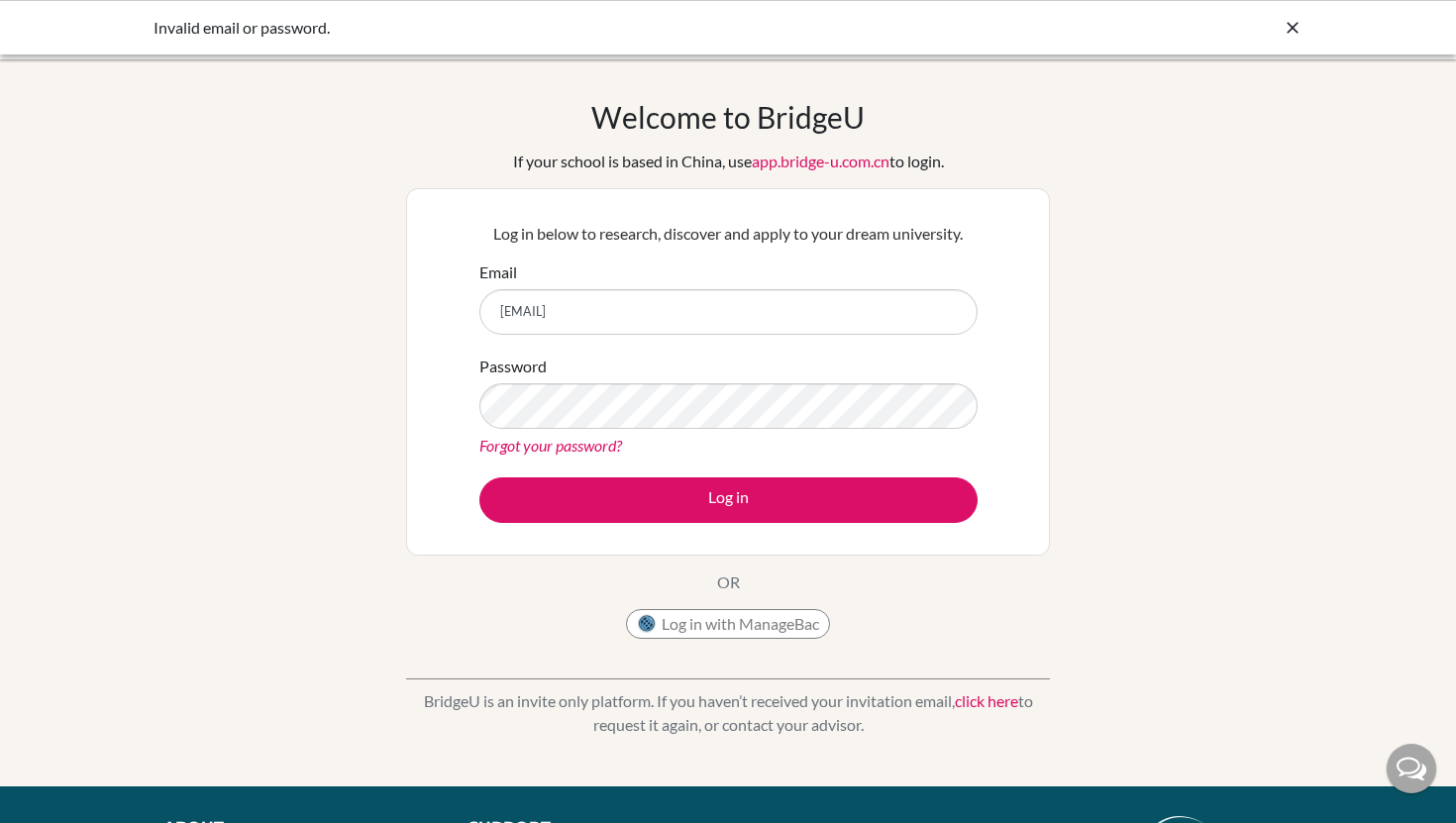 click on "Forgot your password?" at bounding box center (551, 445) 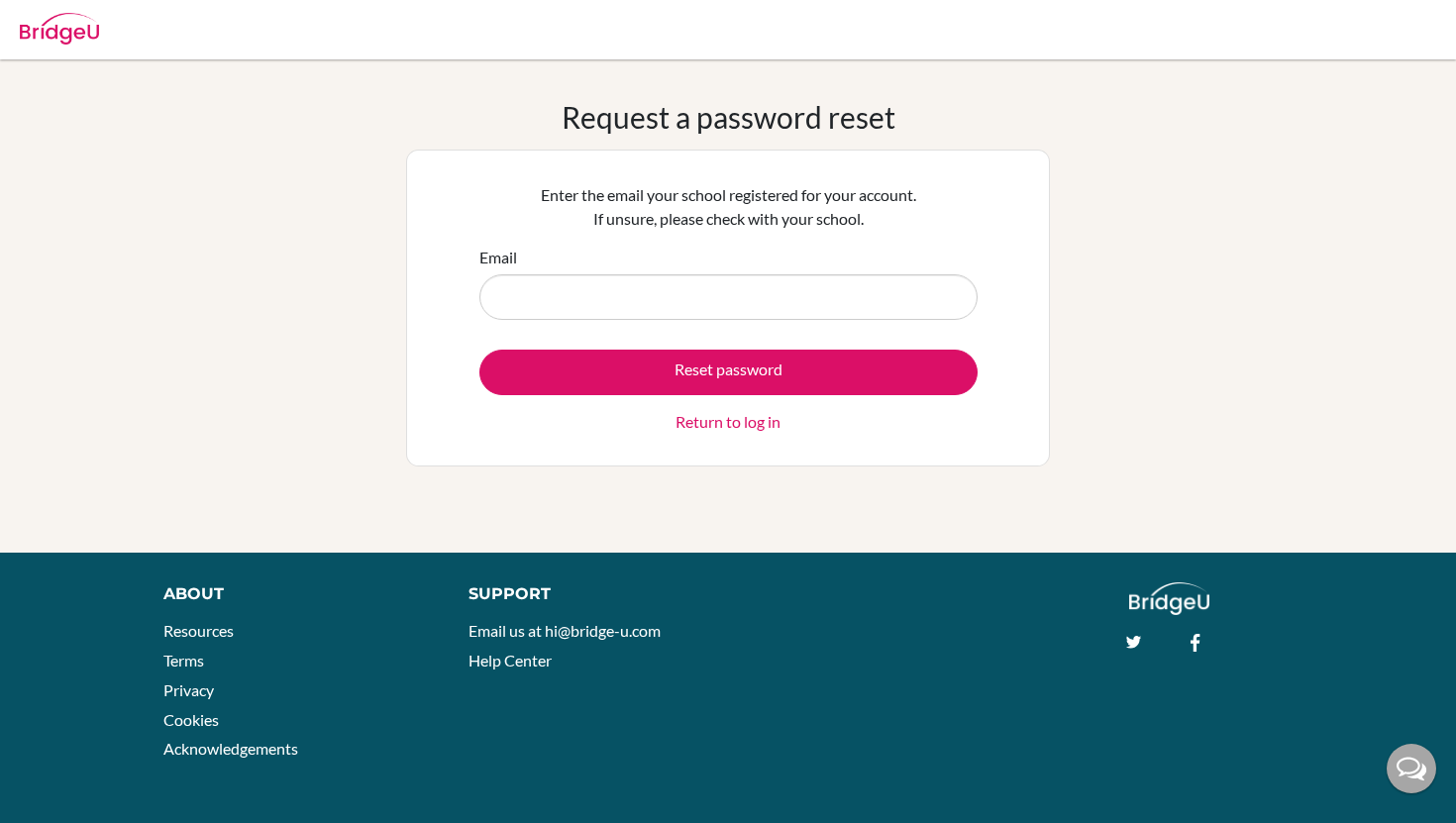 scroll, scrollTop: 0, scrollLeft: 0, axis: both 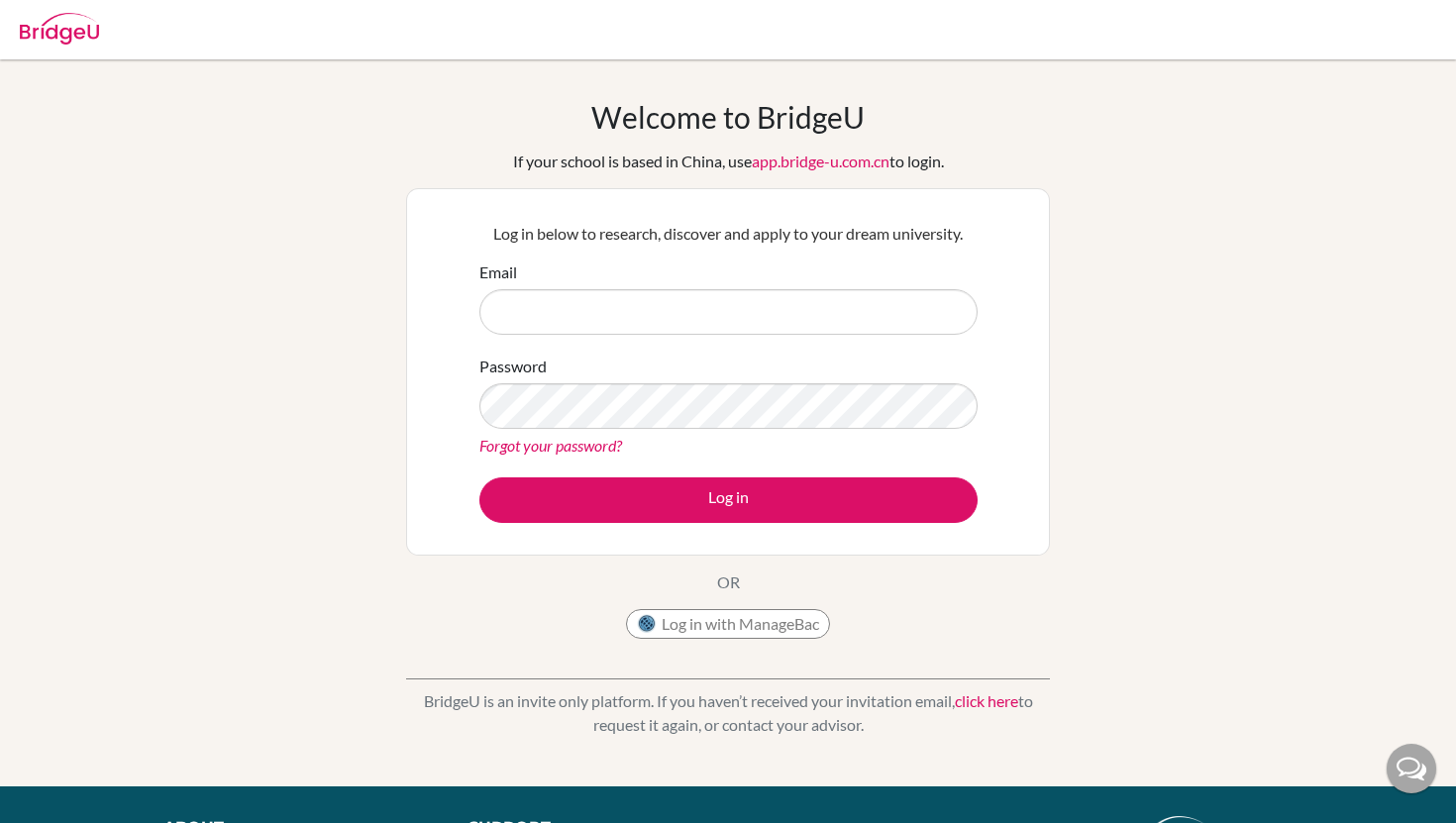 click on "Forgot your password?" at bounding box center [551, 445] 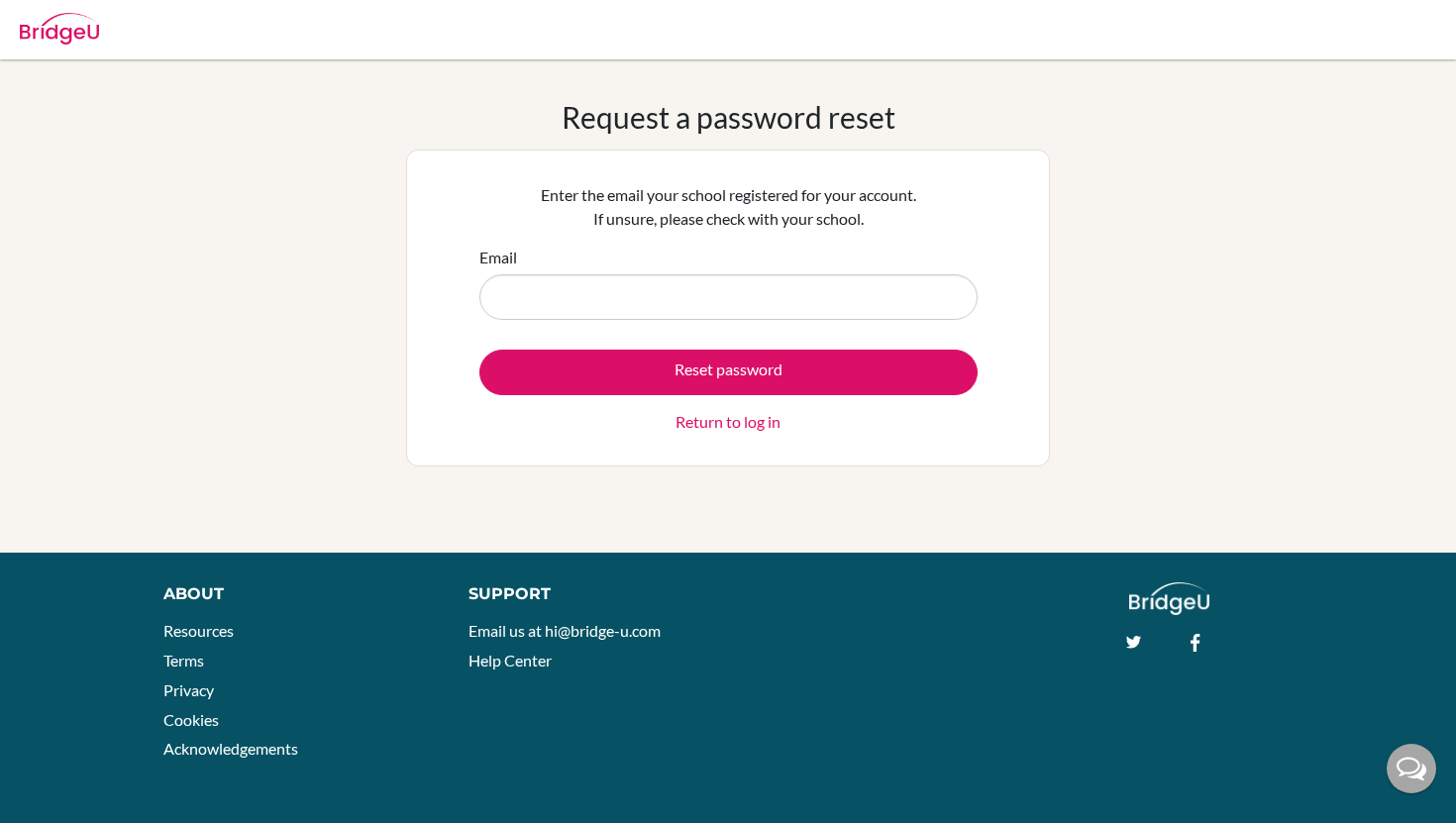 scroll, scrollTop: 0, scrollLeft: 0, axis: both 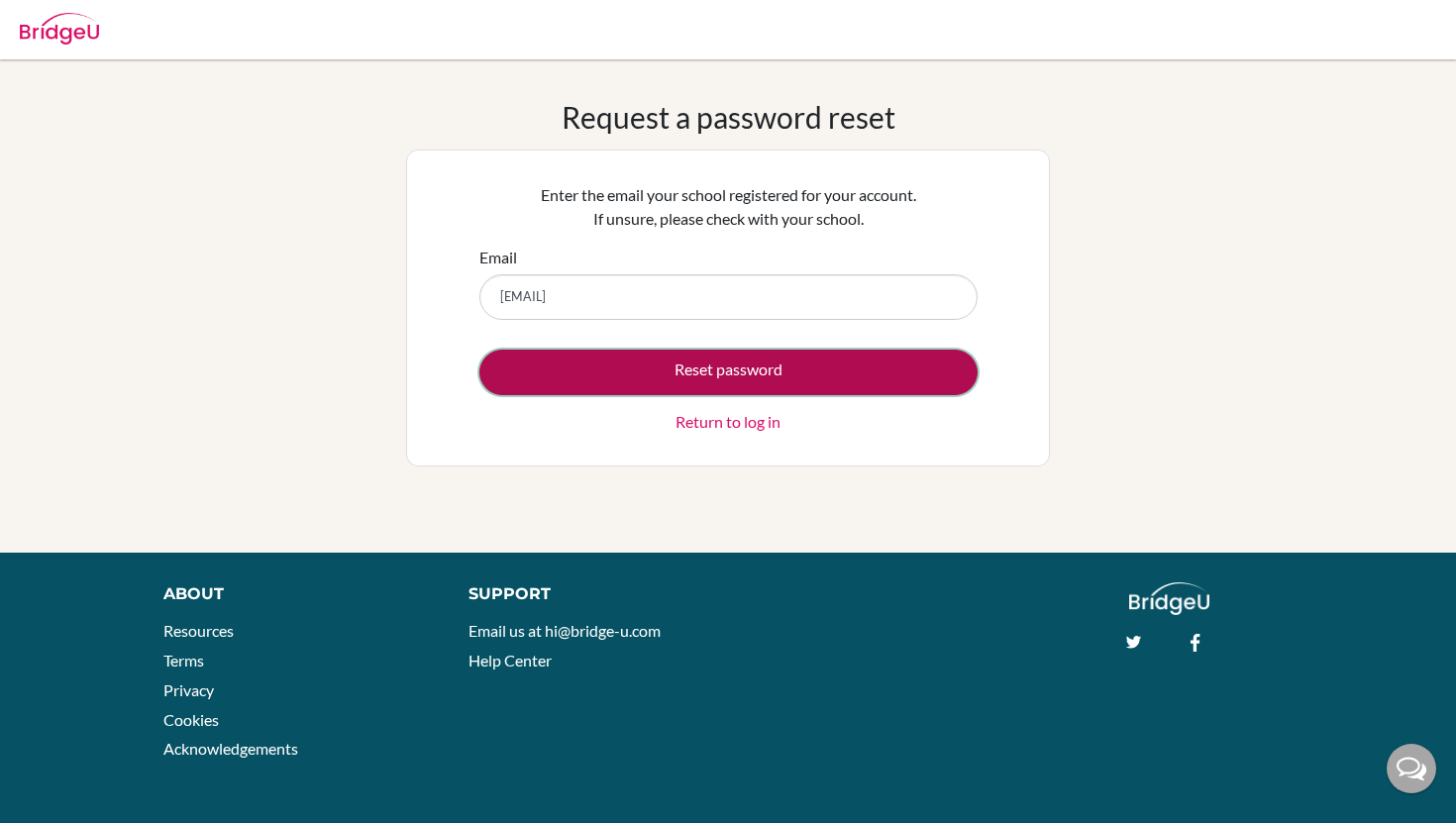 click on "Reset password" at bounding box center (728, 372) 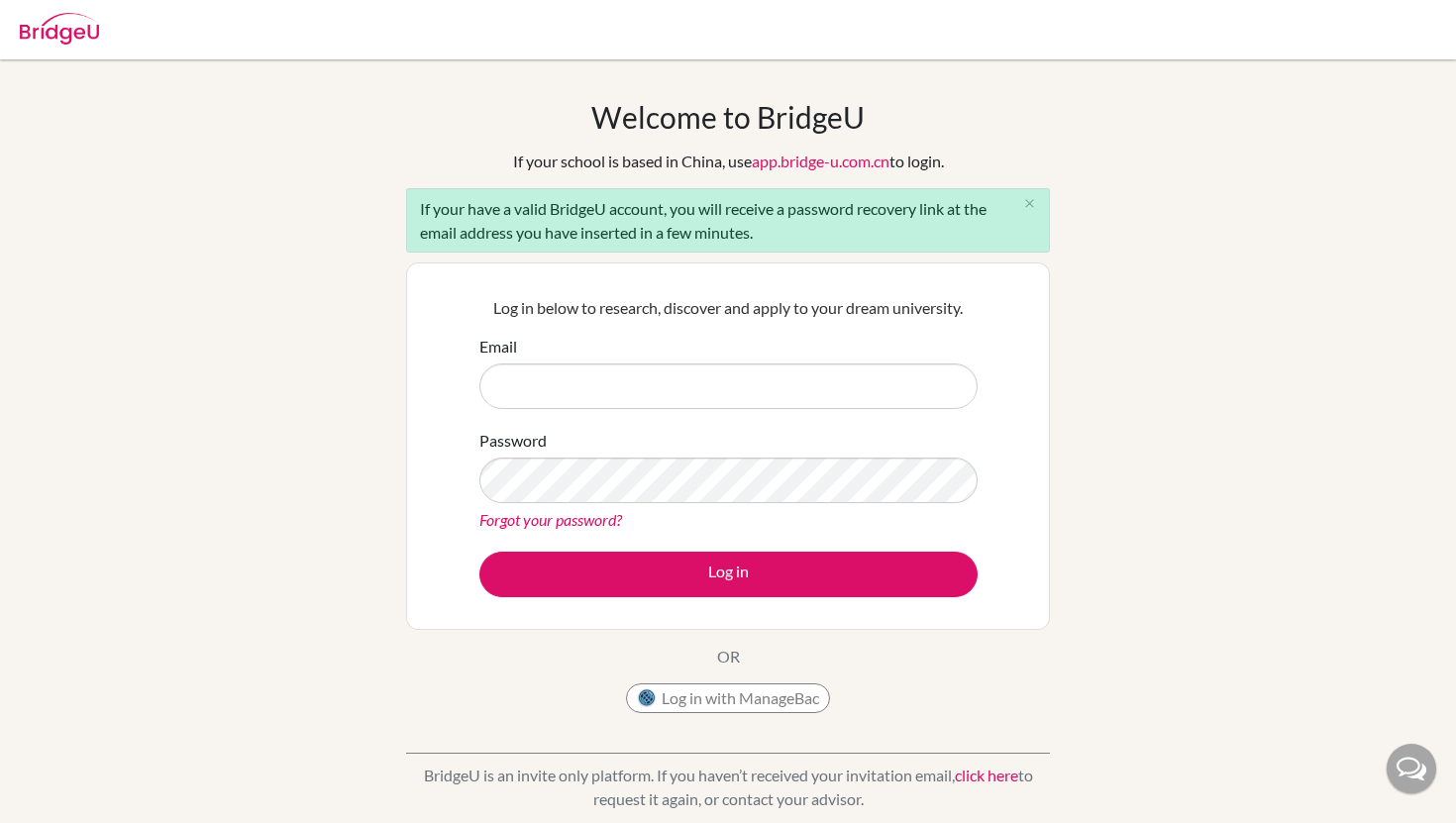 scroll, scrollTop: 0, scrollLeft: 0, axis: both 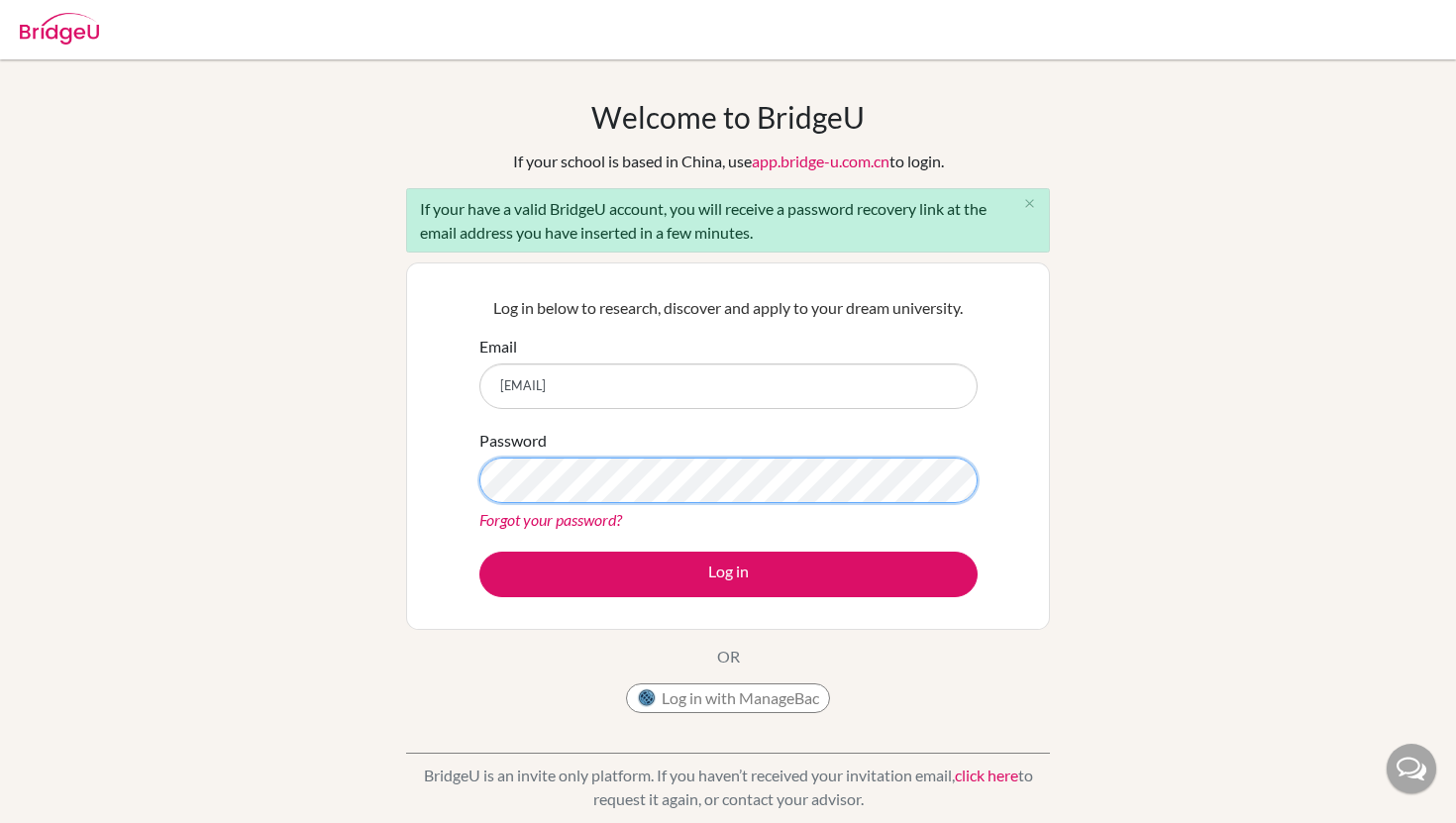 click on "Log in" at bounding box center [728, 574] 